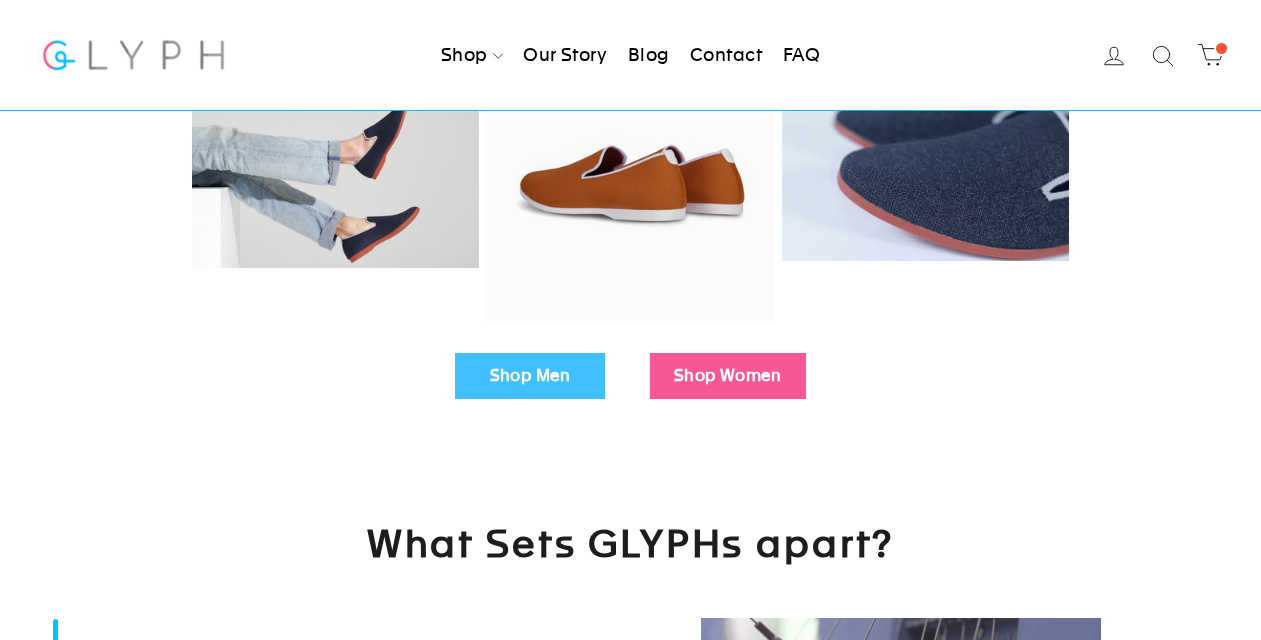 scroll, scrollTop: 580, scrollLeft: 0, axis: vertical 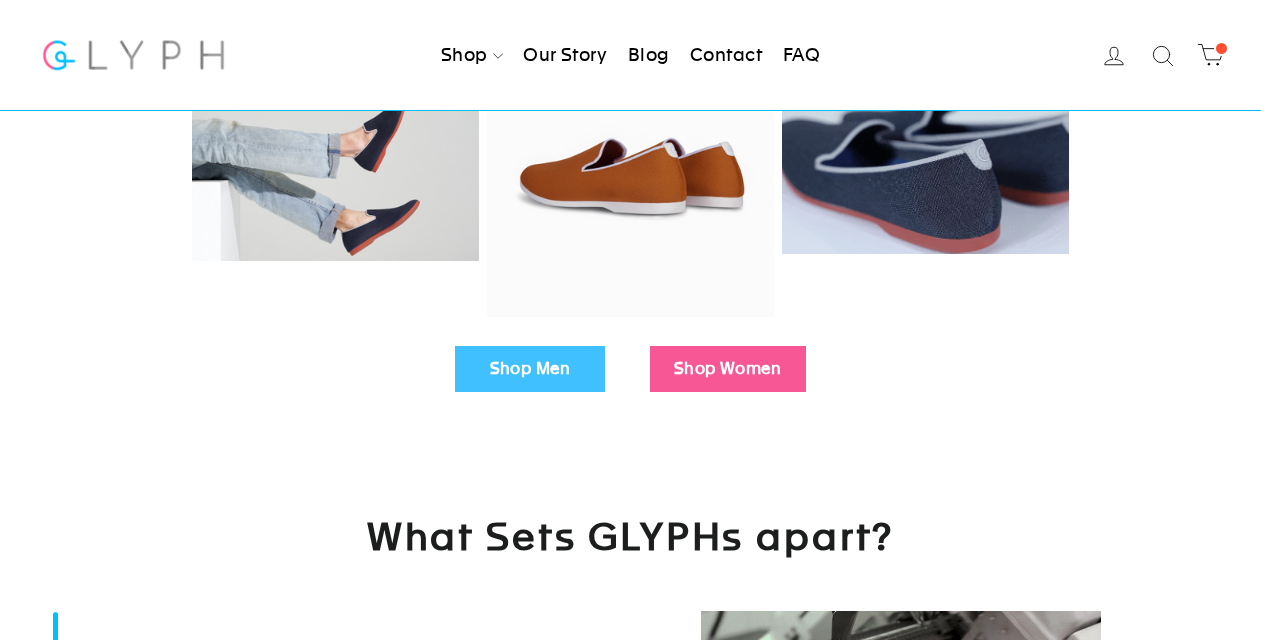 click on "Shop Men" at bounding box center (530, 369) 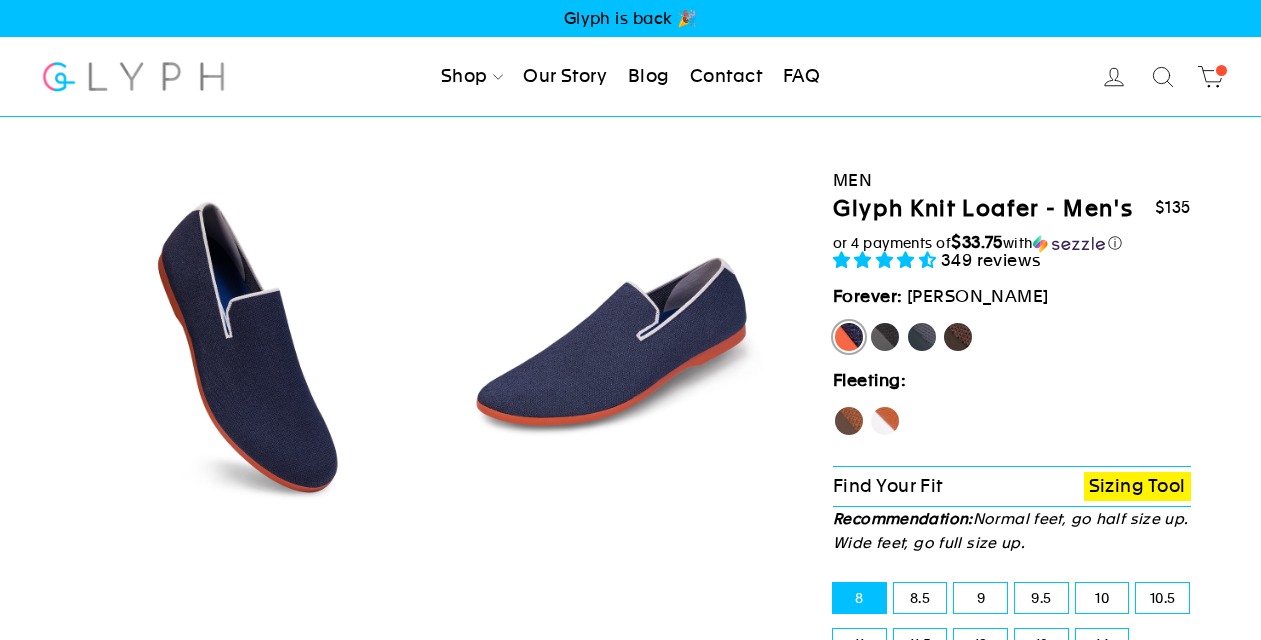 select on "highest-rating" 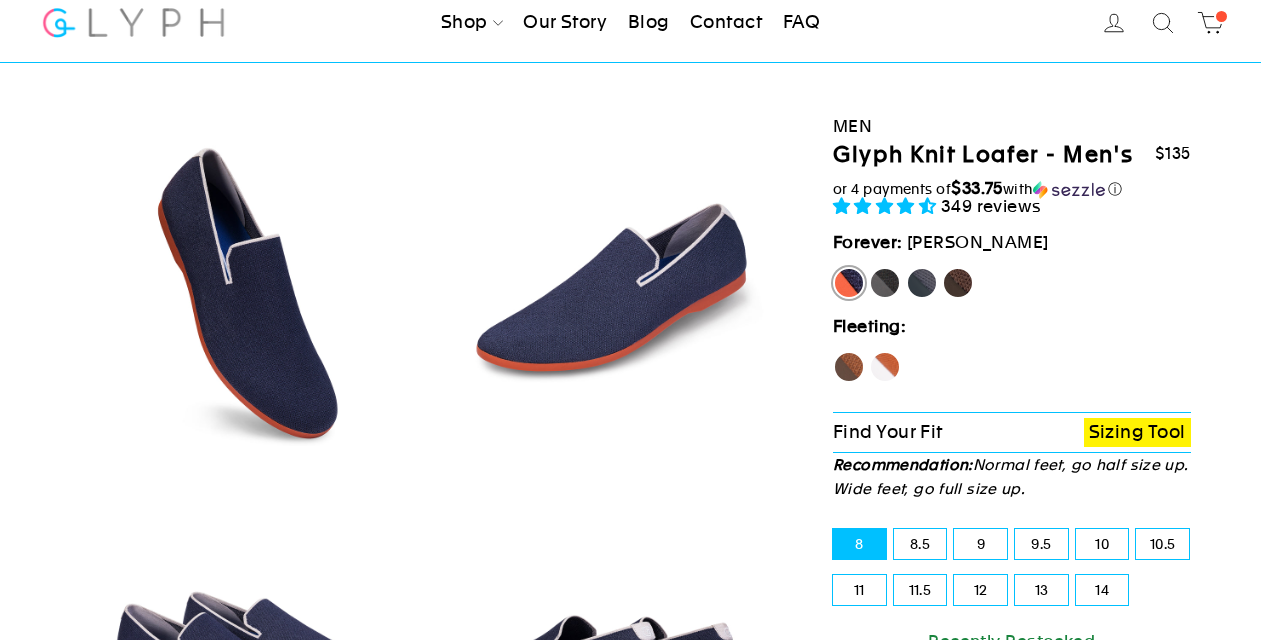 scroll, scrollTop: 41, scrollLeft: 0, axis: vertical 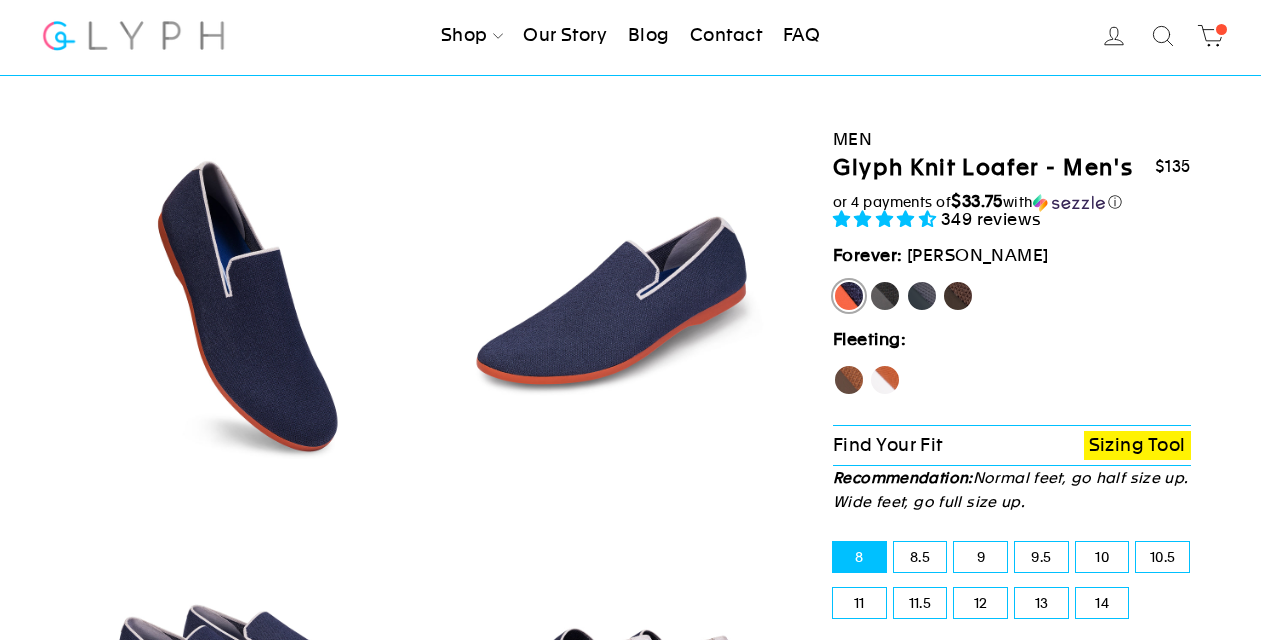 click on "Fox" at bounding box center [885, 380] 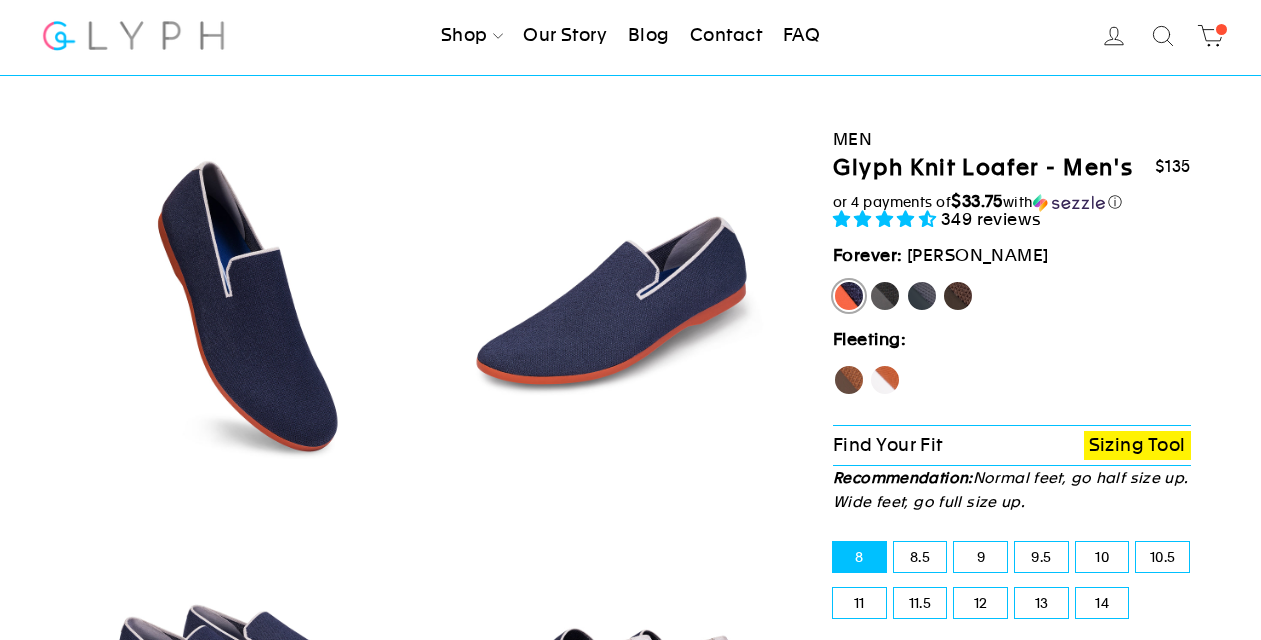 click on "Fox" at bounding box center (869, 364) 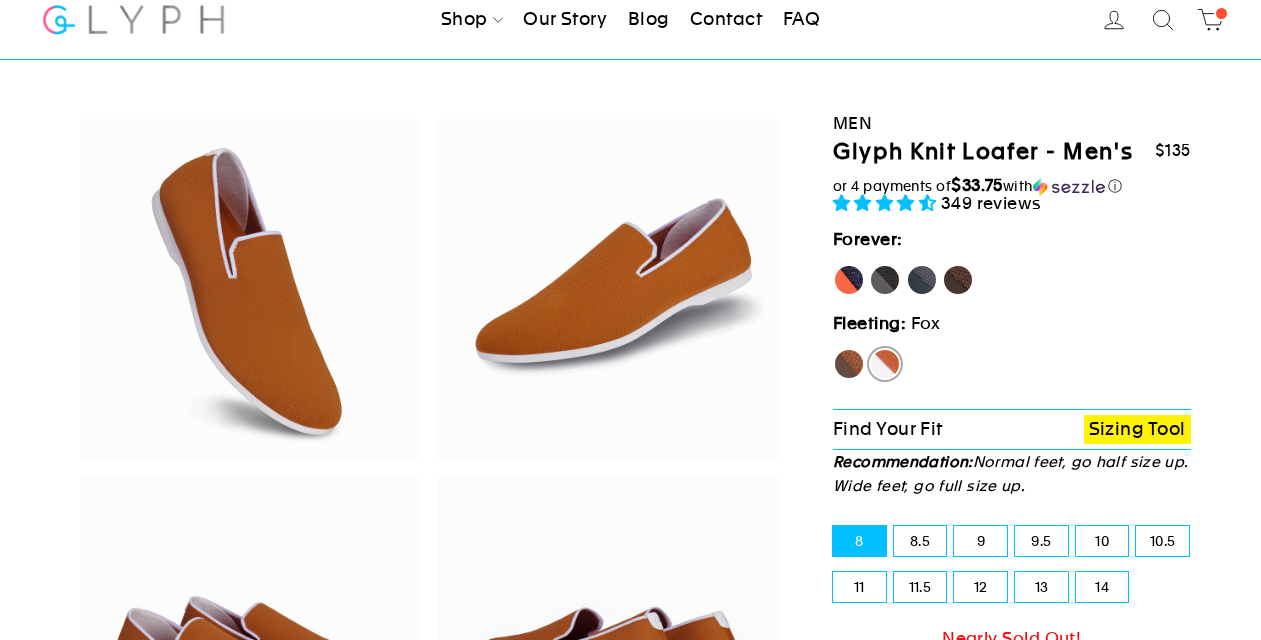 scroll, scrollTop: 83, scrollLeft: 0, axis: vertical 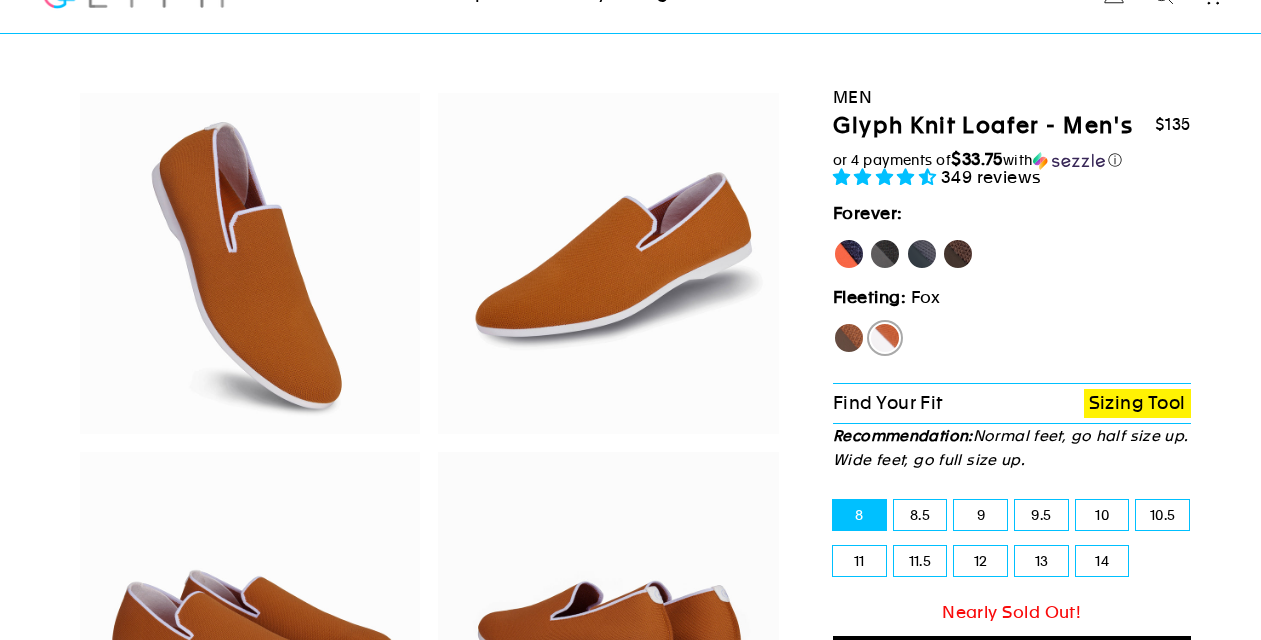 click on "11.5" at bounding box center (920, 561) 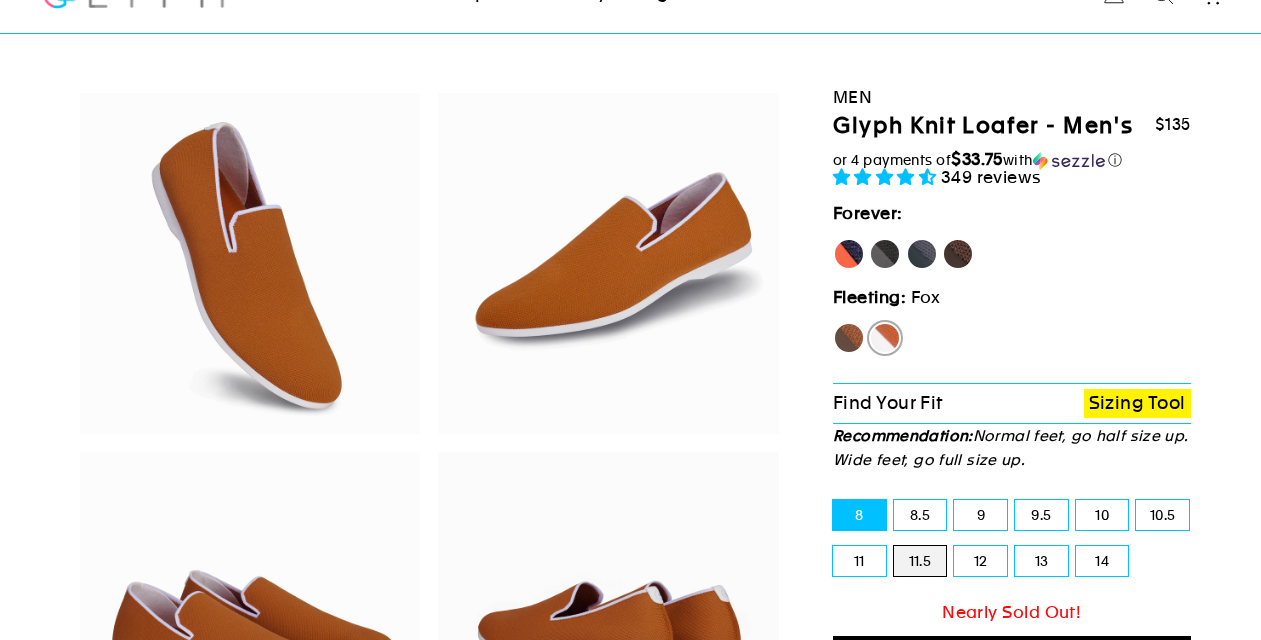 click on "11.5" at bounding box center (894, 546) 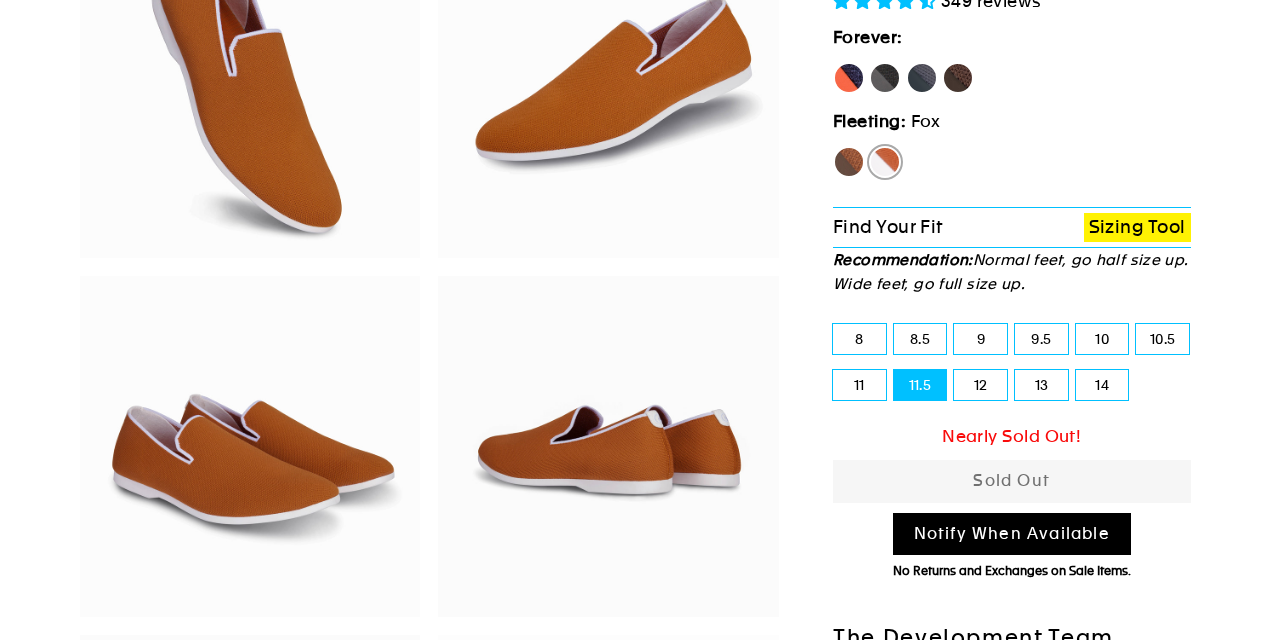 scroll, scrollTop: 265, scrollLeft: 0, axis: vertical 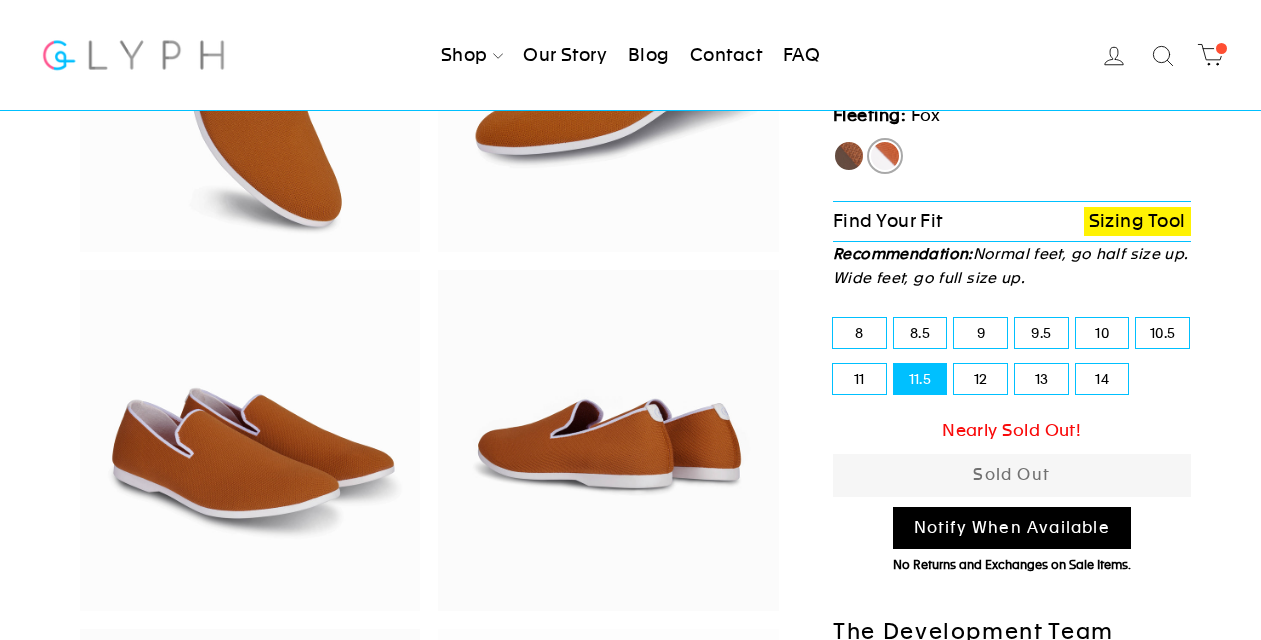 click on "Notify When Available" at bounding box center [1012, 528] 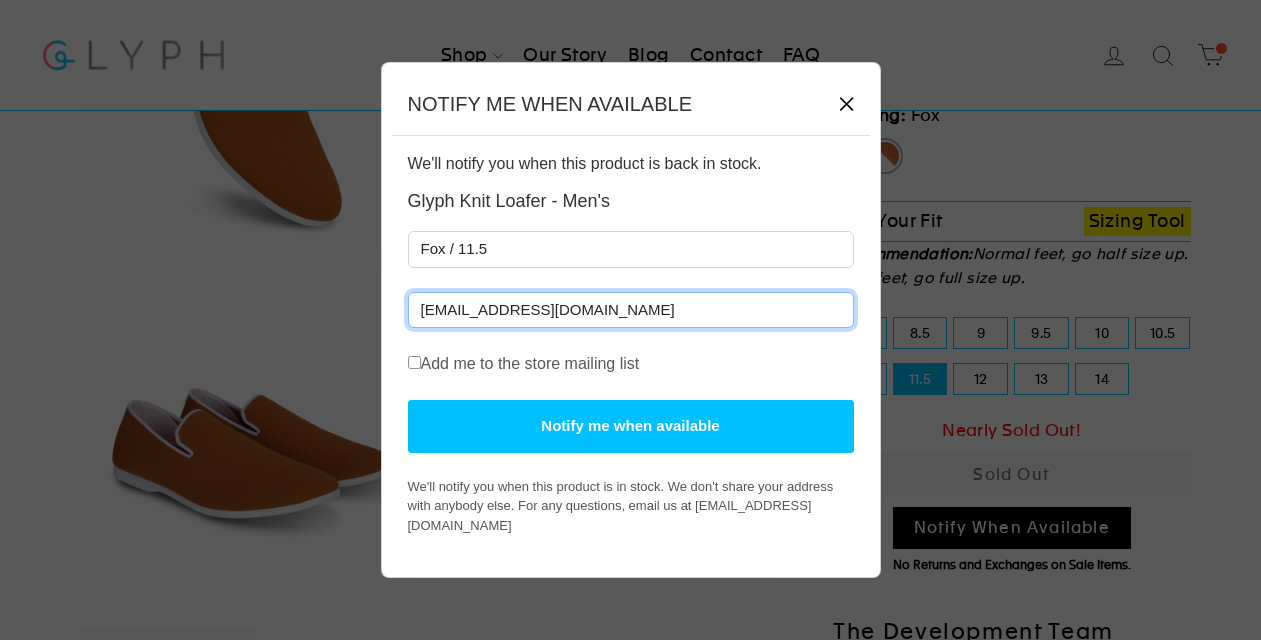 type on "[EMAIL_ADDRESS][DOMAIN_NAME]" 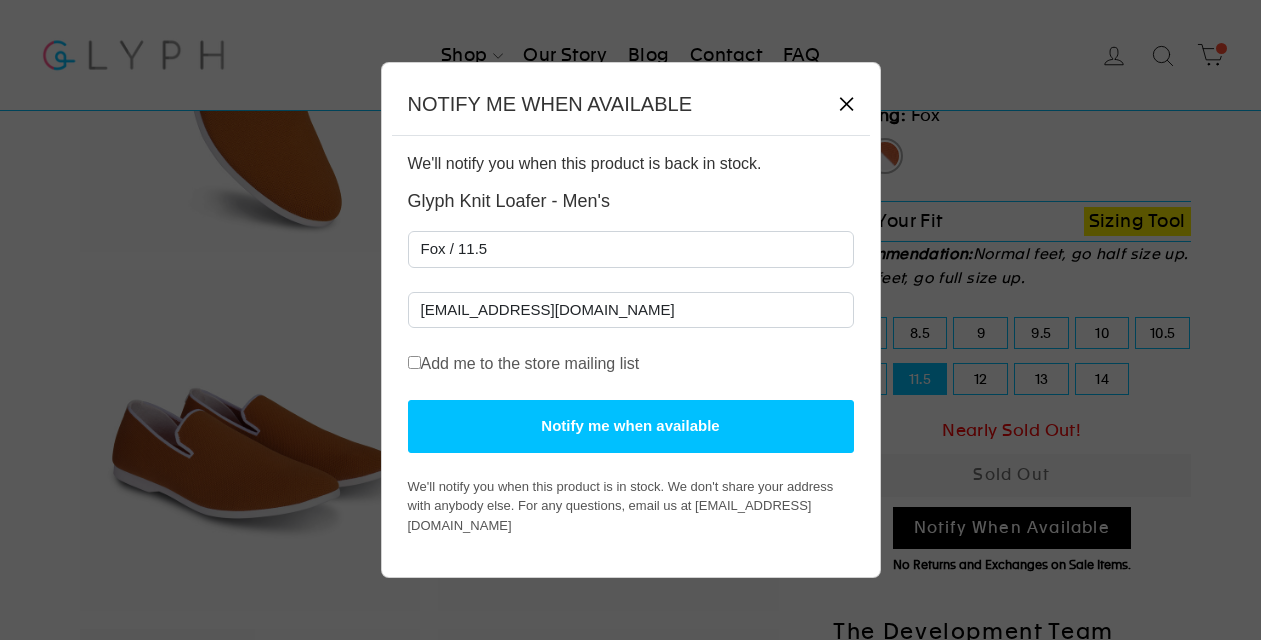 click on "Notify me when available" at bounding box center (631, 426) 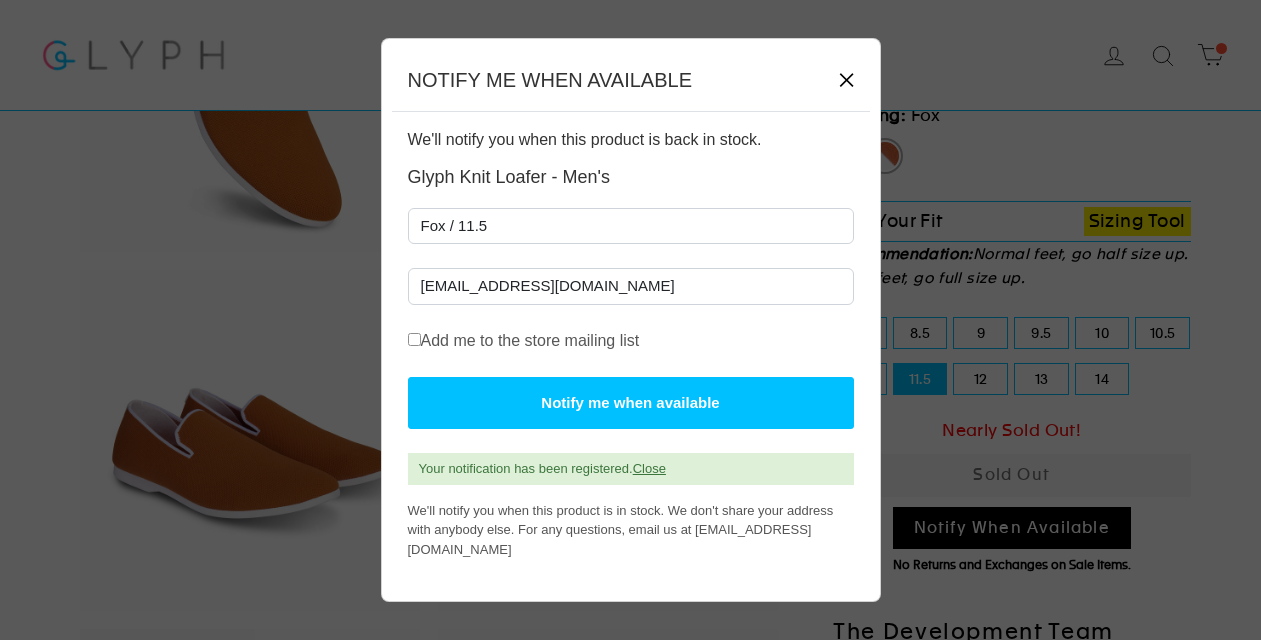 click on "Close" at bounding box center (649, 468) 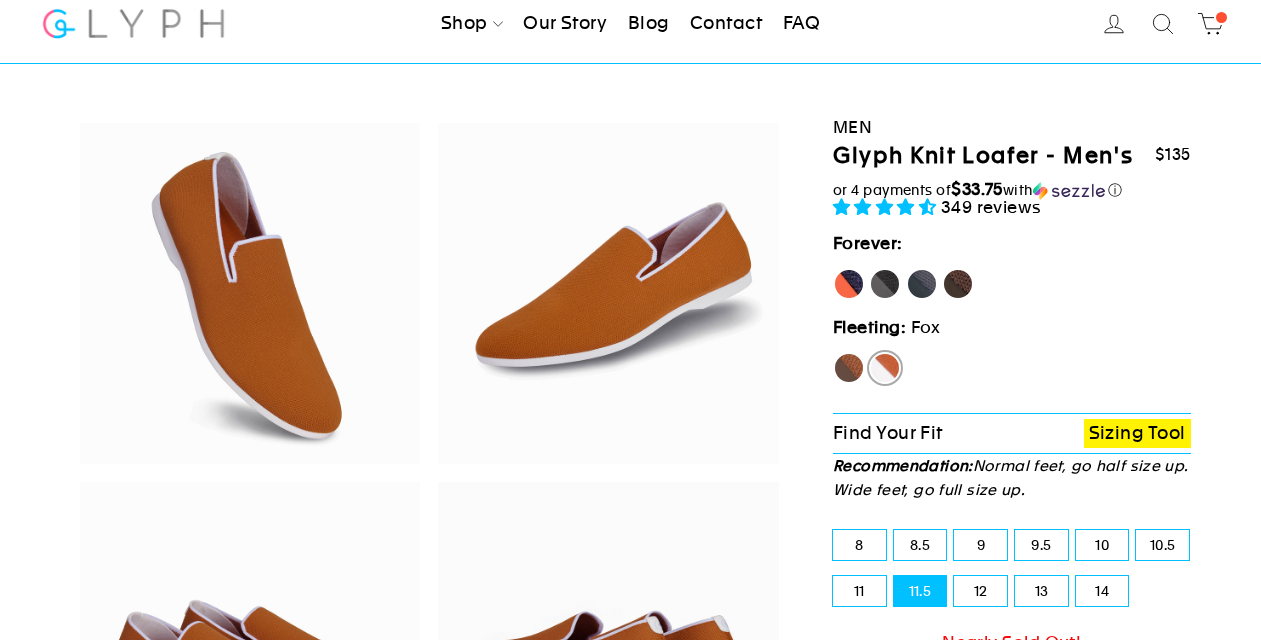 scroll, scrollTop: 0, scrollLeft: 0, axis: both 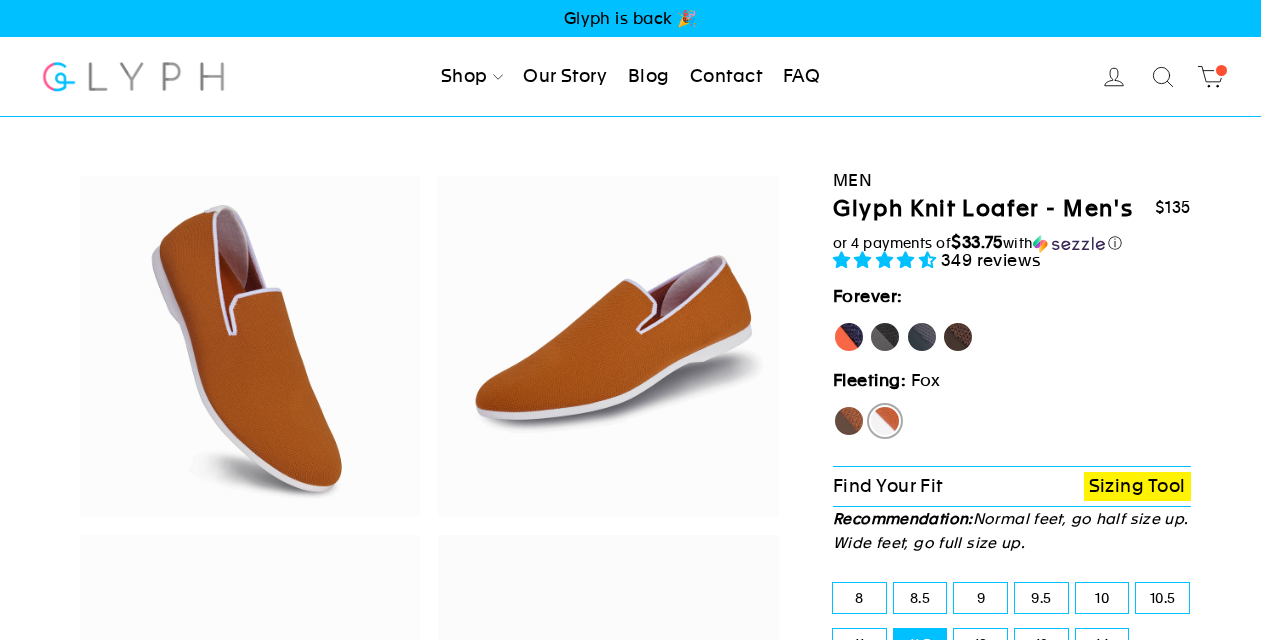 click on "[PERSON_NAME]" at bounding box center (849, 337) 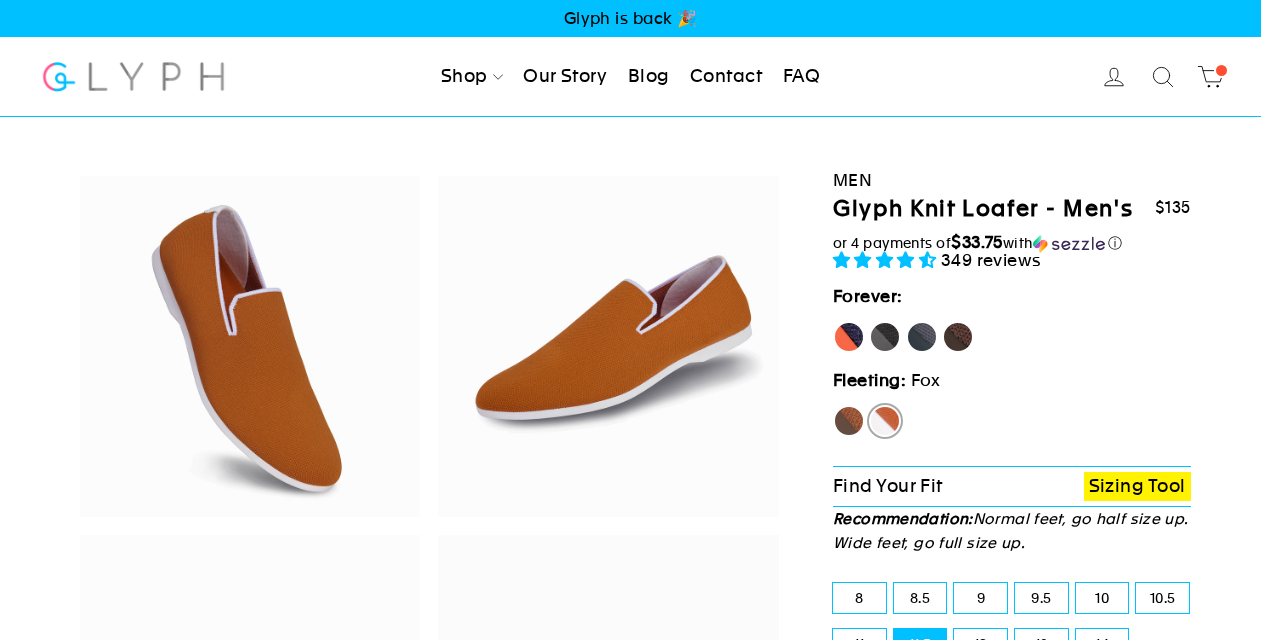 click on "[PERSON_NAME]" at bounding box center [833, 321] 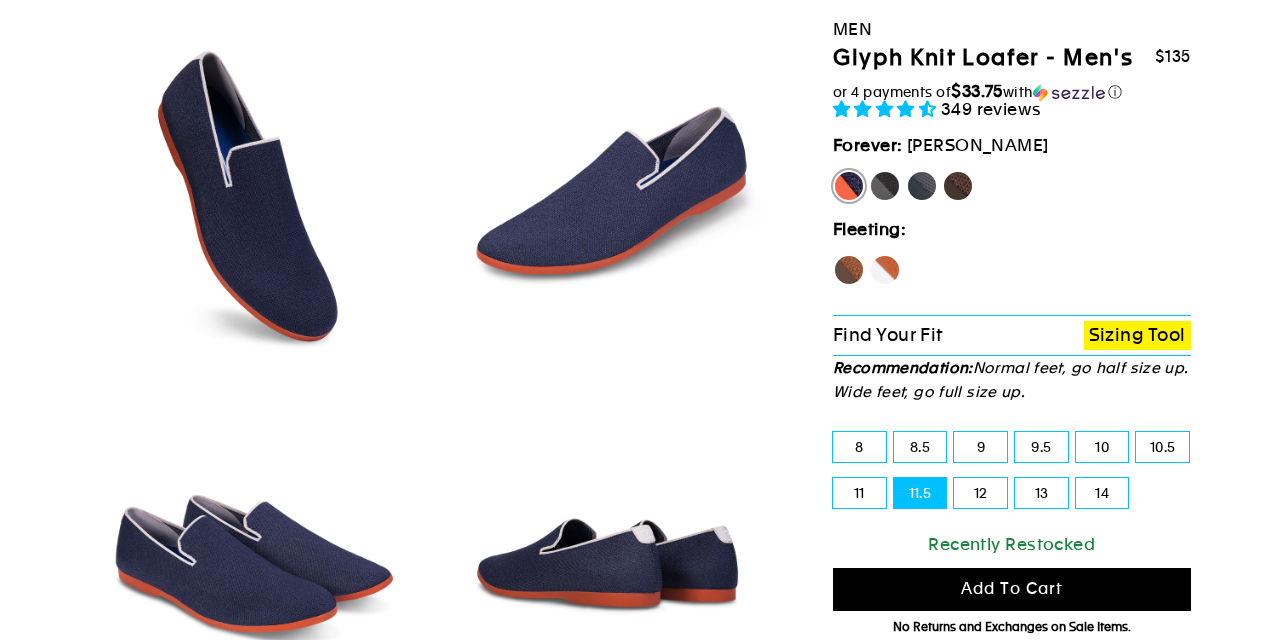 scroll, scrollTop: 148, scrollLeft: 0, axis: vertical 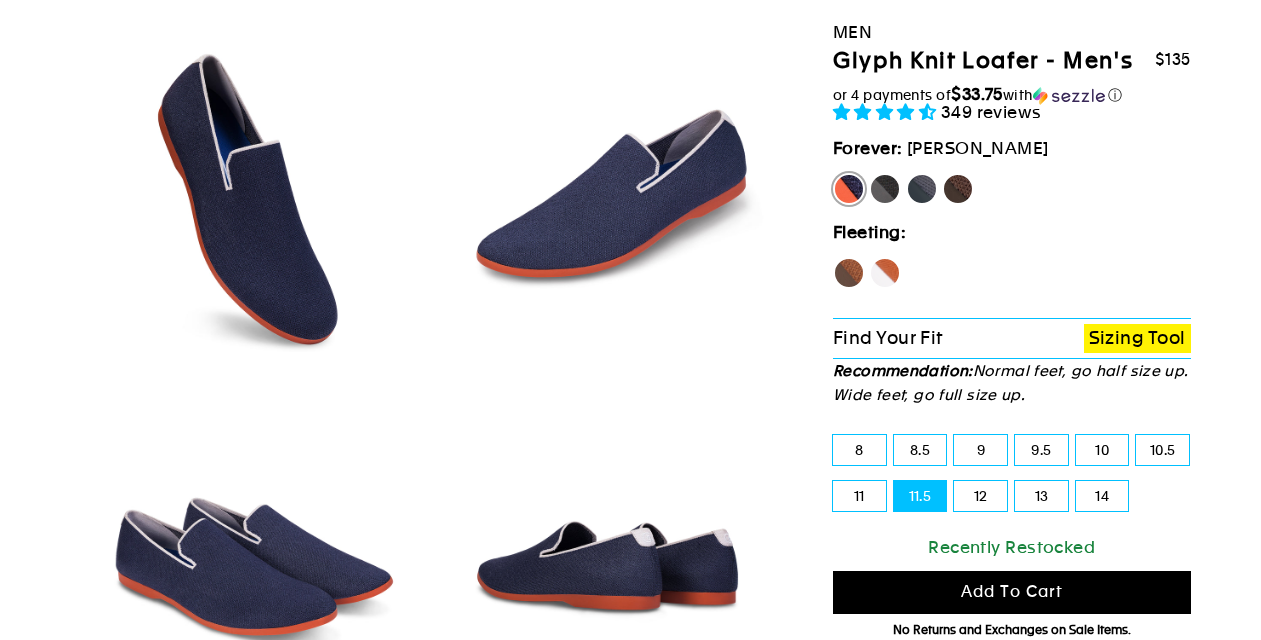 click on "Panther" at bounding box center (885, 189) 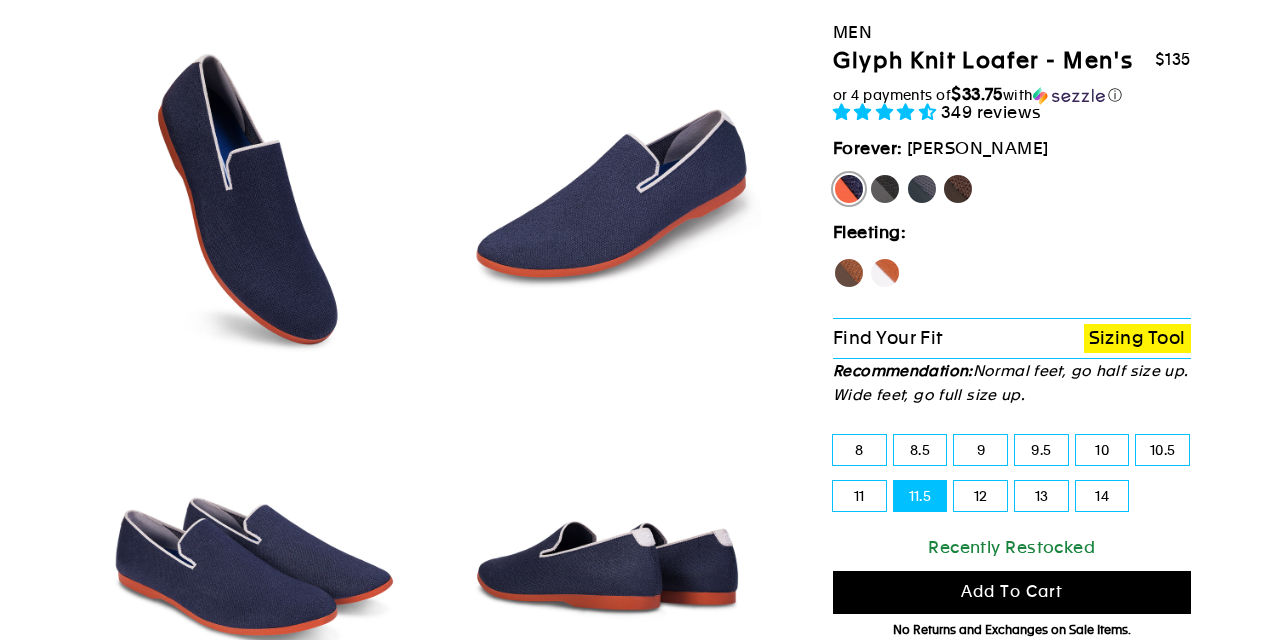 click on "Panther" at bounding box center [869, 173] 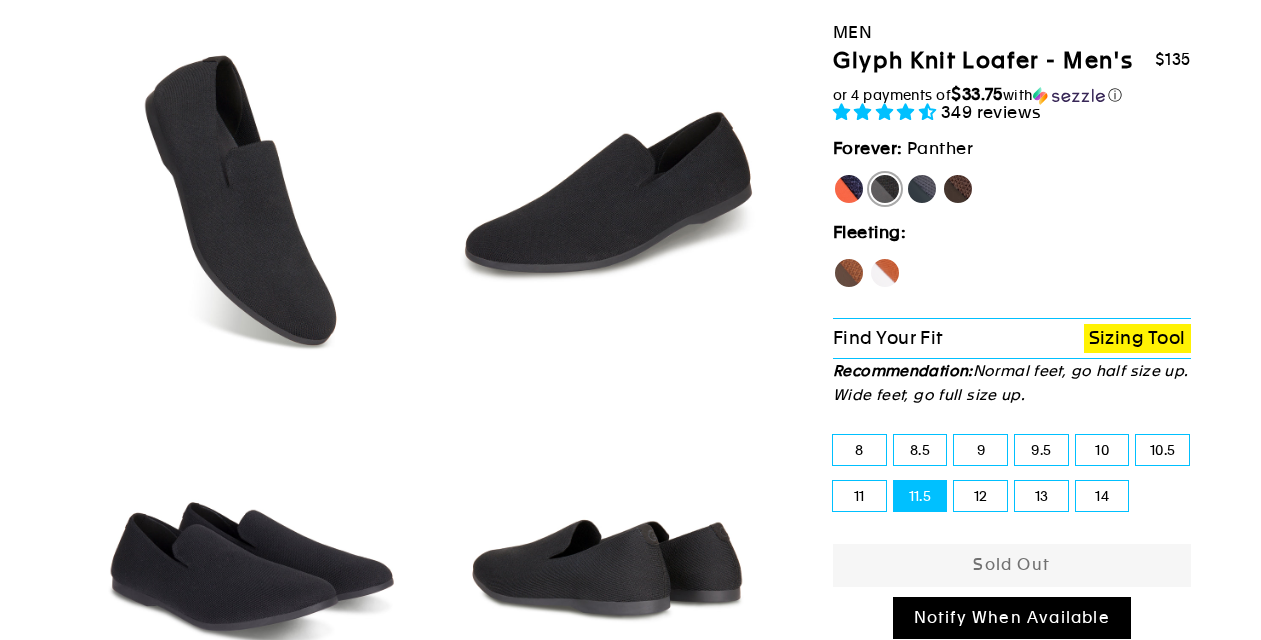 click on "Rhino" at bounding box center [922, 189] 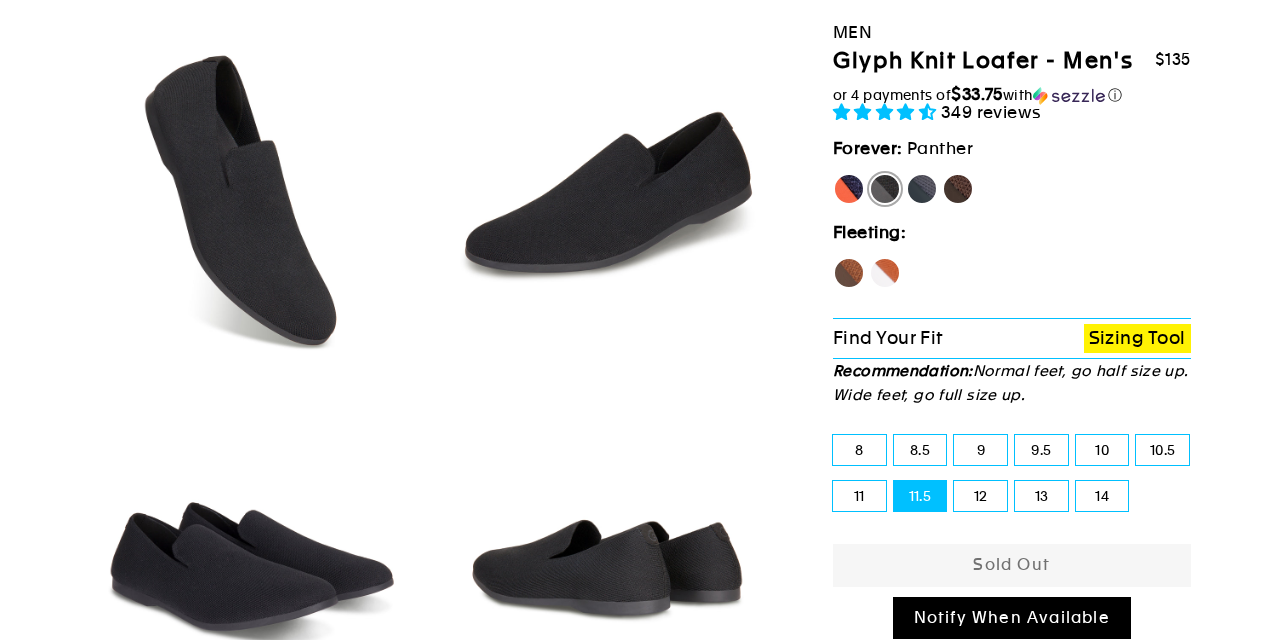 radio on "true" 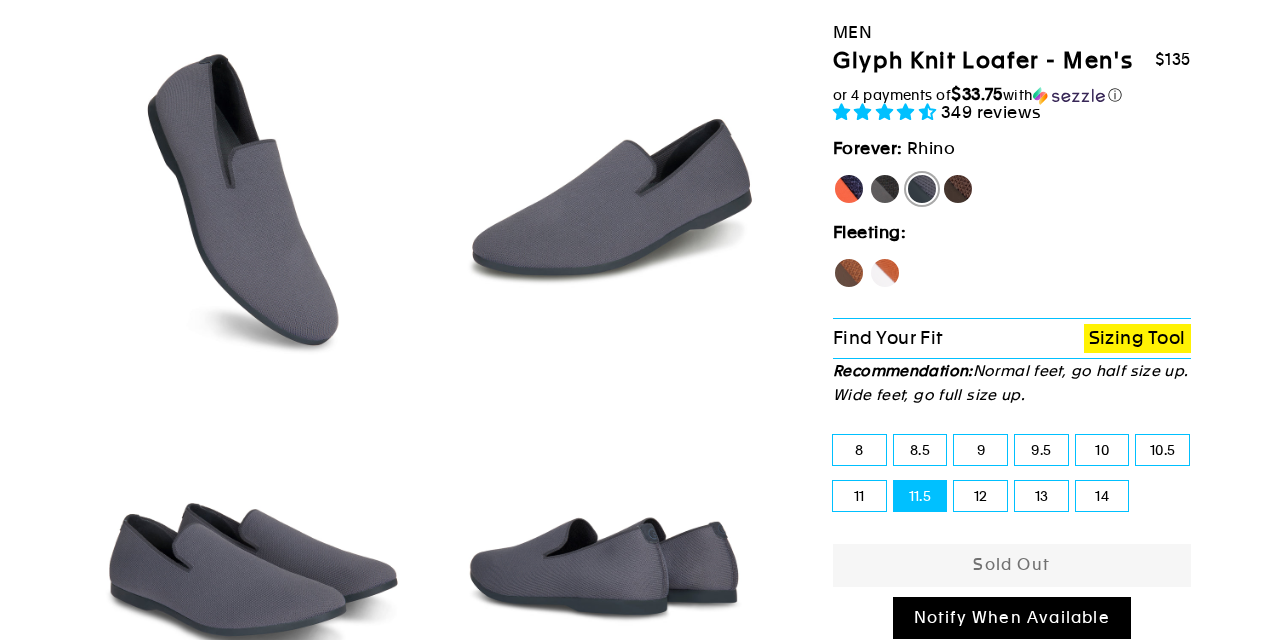 click on "Mustang" at bounding box center [958, 189] 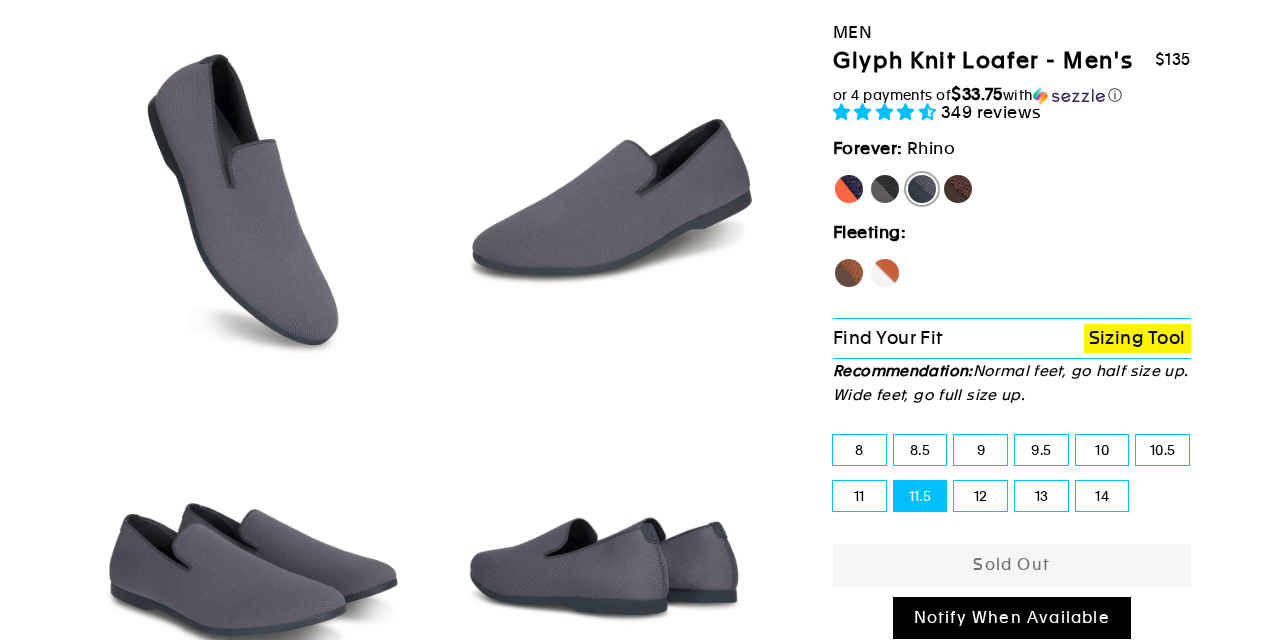 radio on "true" 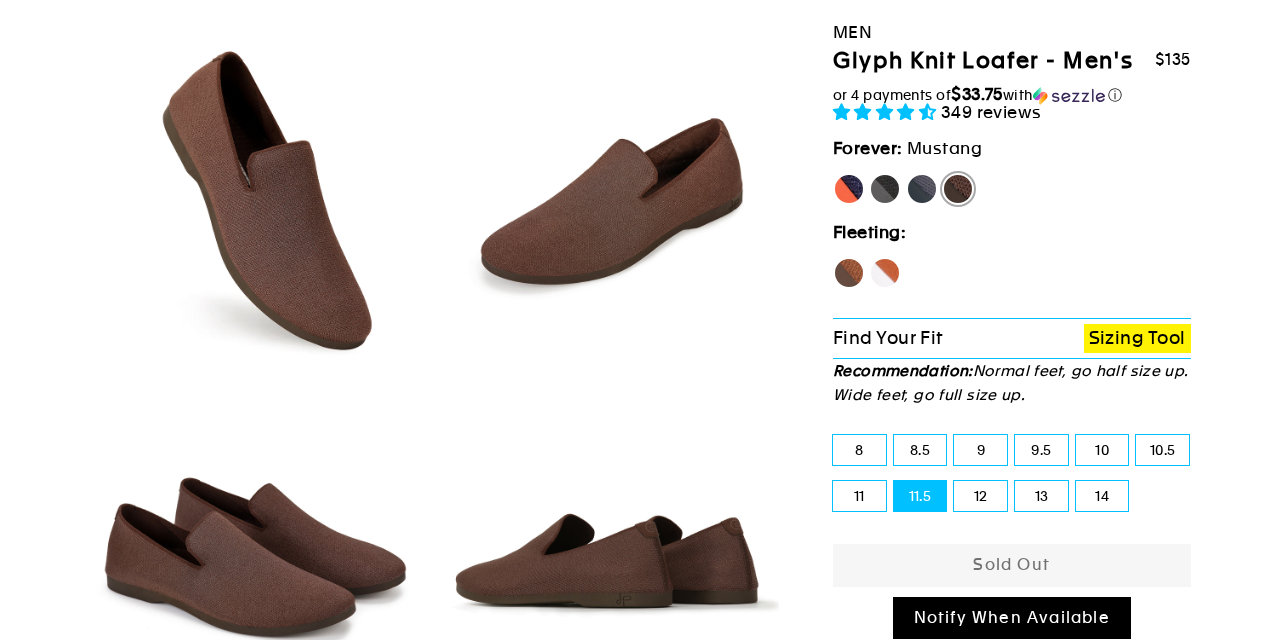 click on "Hawk" at bounding box center (849, 273) 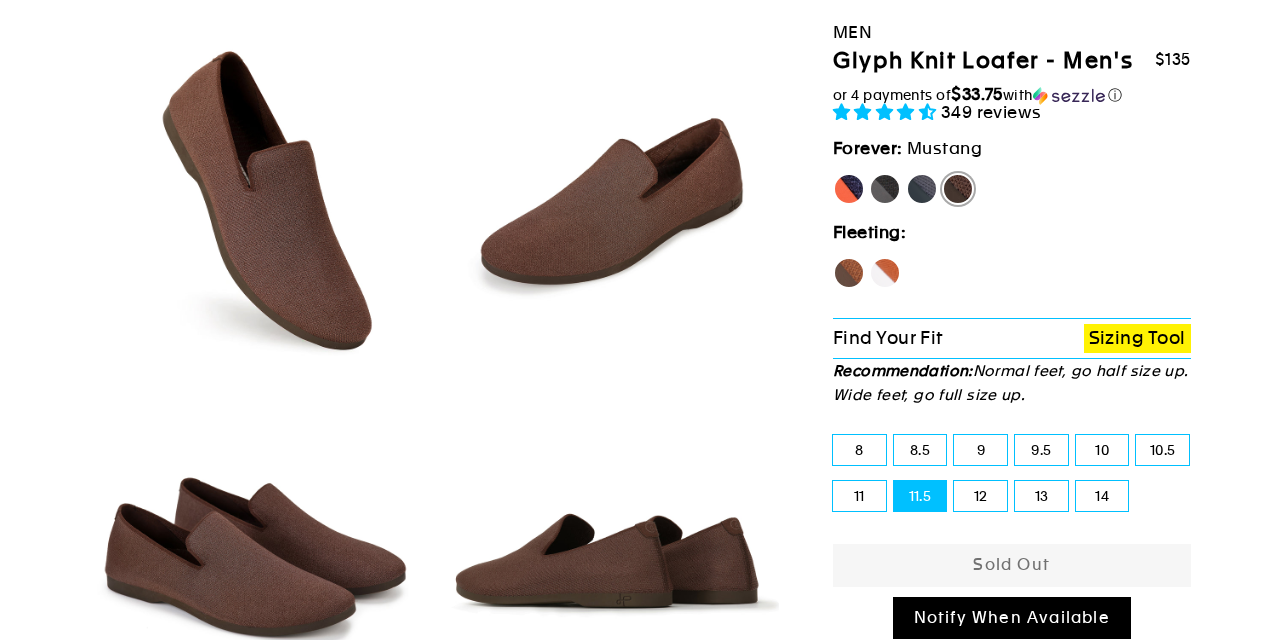 click on "Hawk" at bounding box center [833, 257] 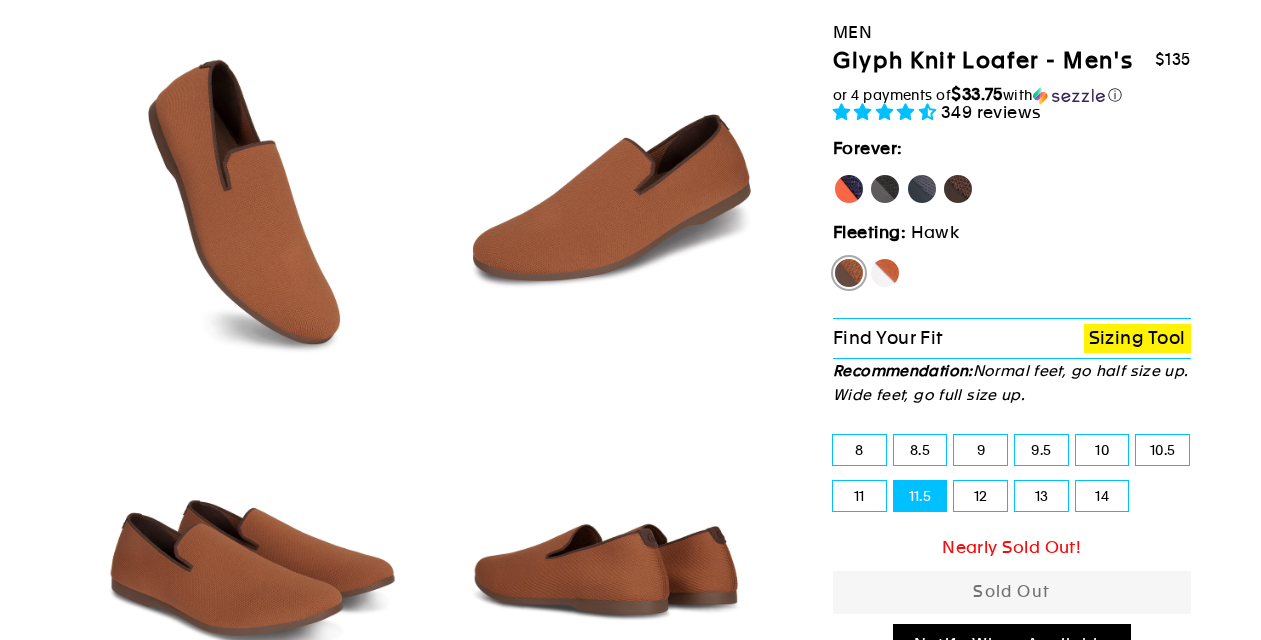 click on "Hawk" at bounding box center (849, 273) 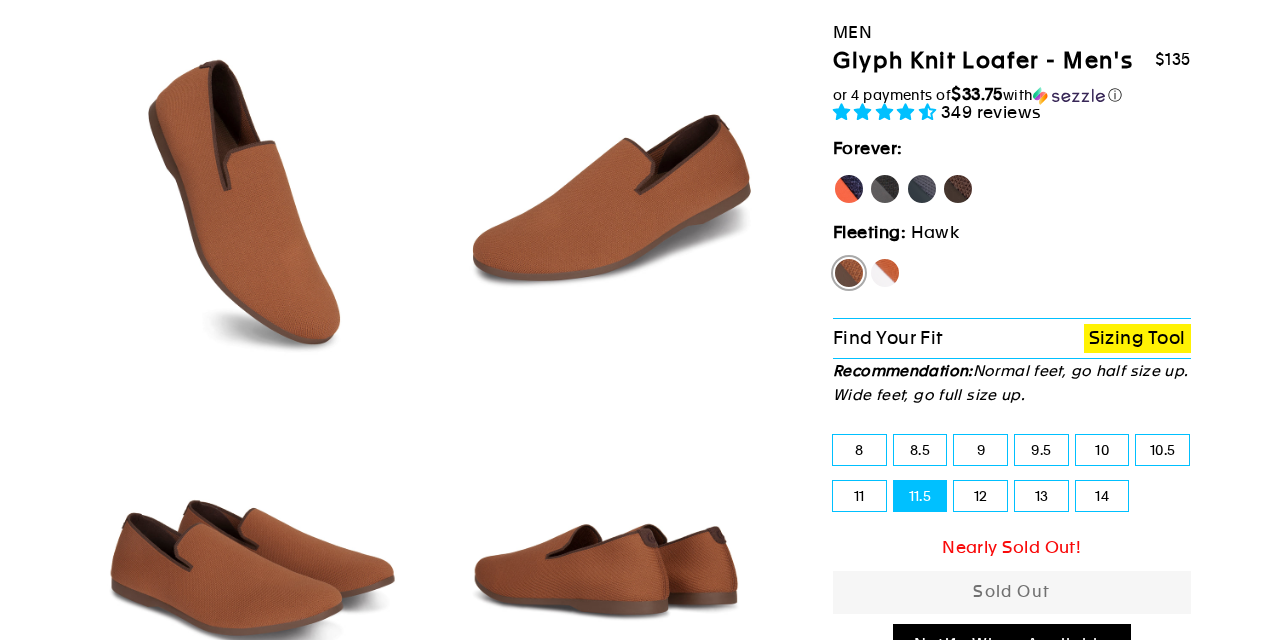 click on "Fox" at bounding box center (869, 257) 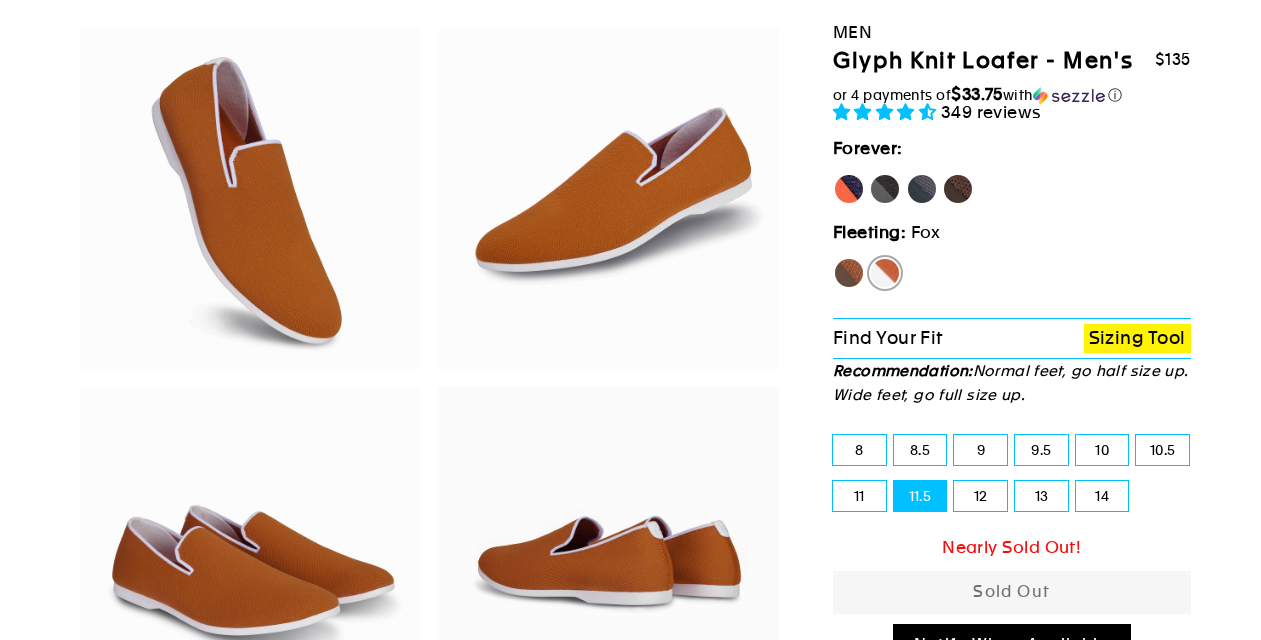 click on "Hawk" at bounding box center [849, 273] 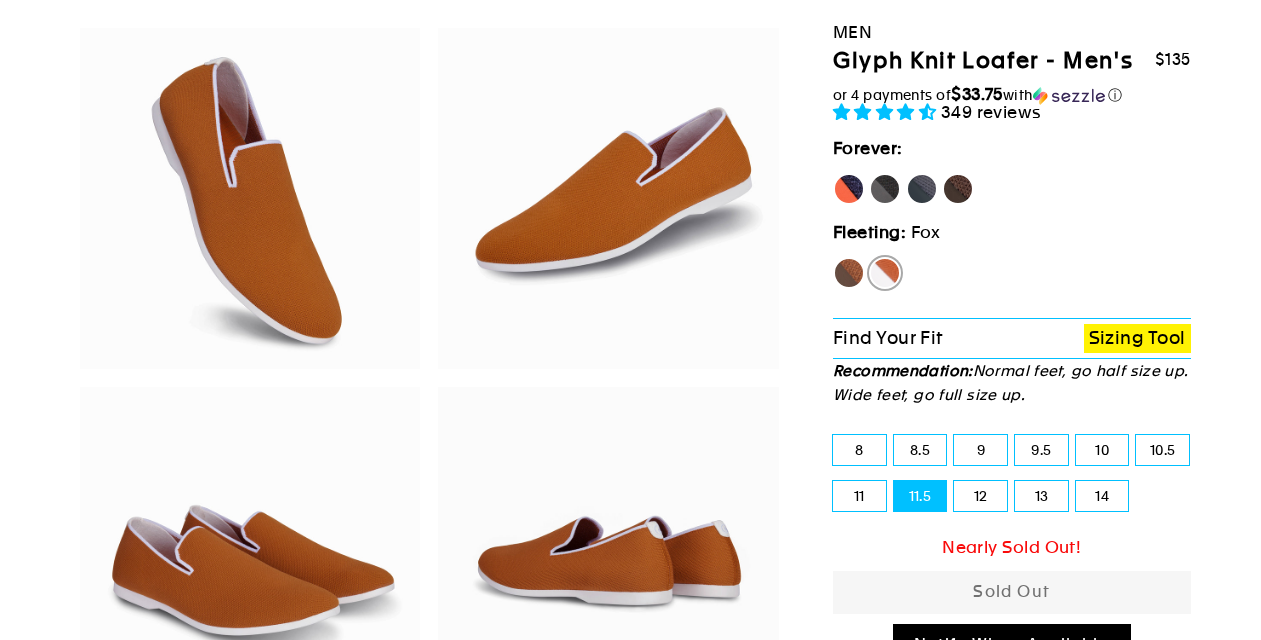 click on "Hawk" at bounding box center (833, 257) 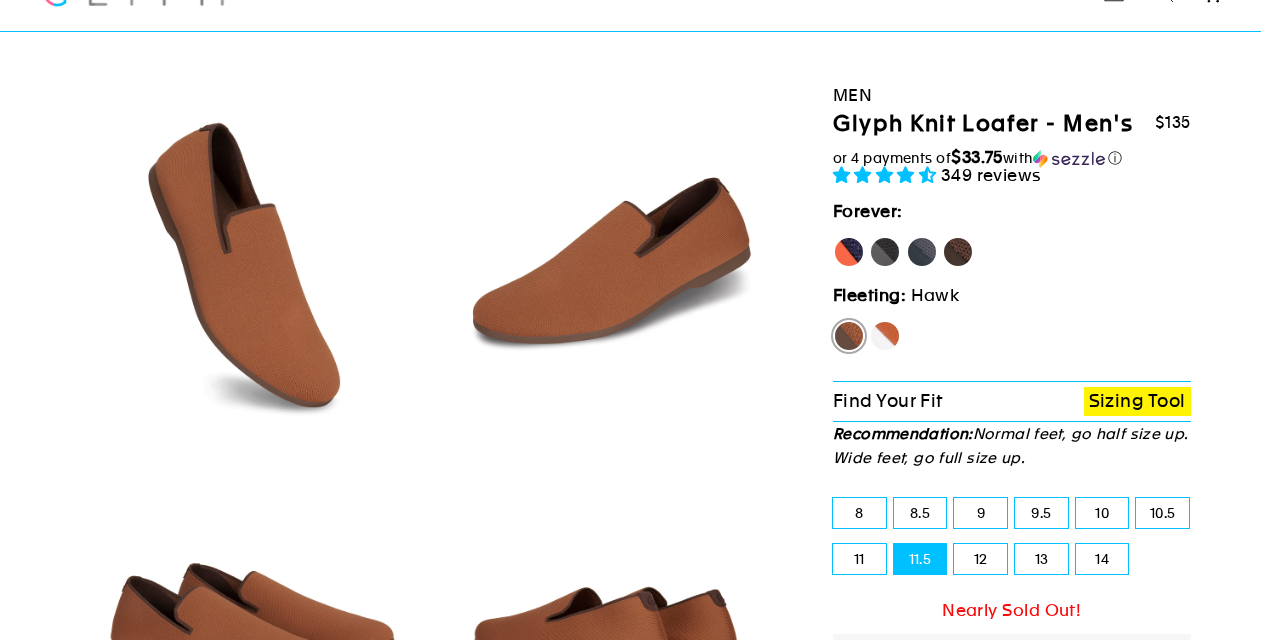 scroll, scrollTop: 84, scrollLeft: 0, axis: vertical 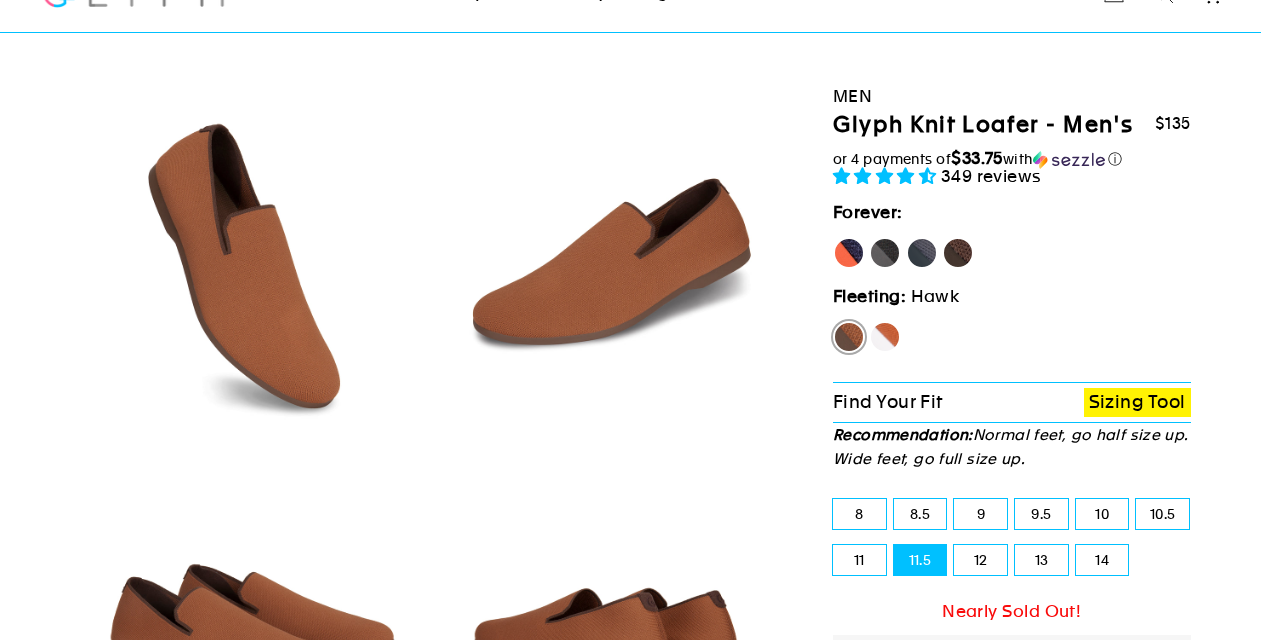 click on "Panther" at bounding box center (885, 253) 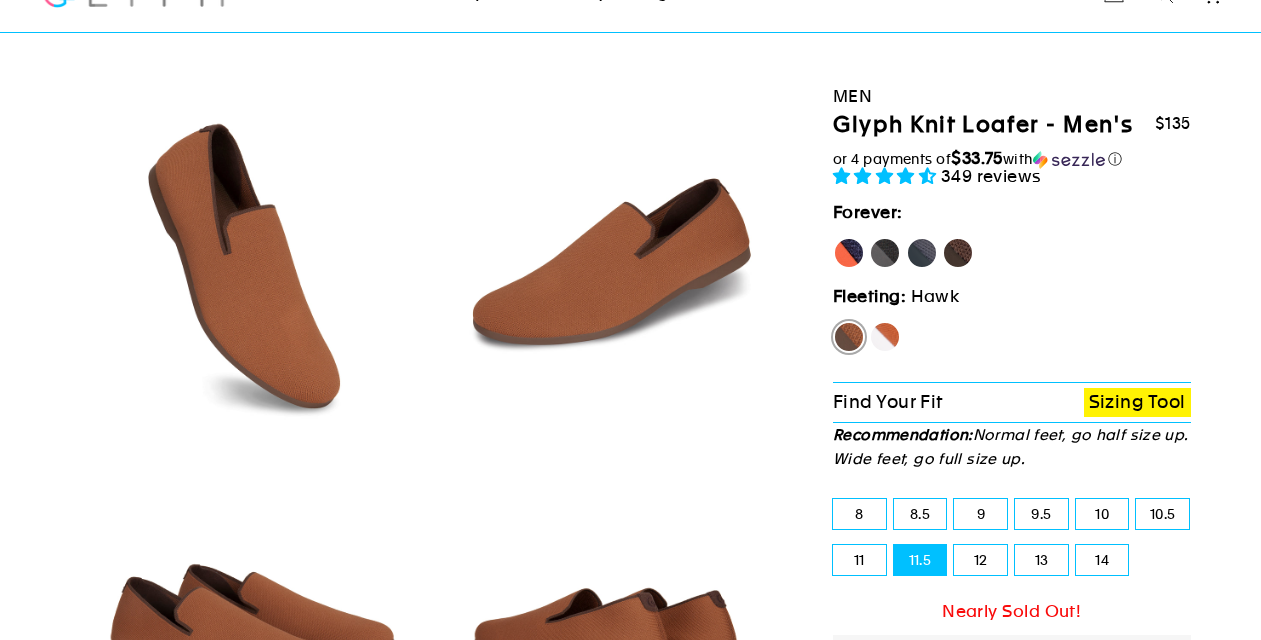 click on "Panther" at bounding box center [869, 237] 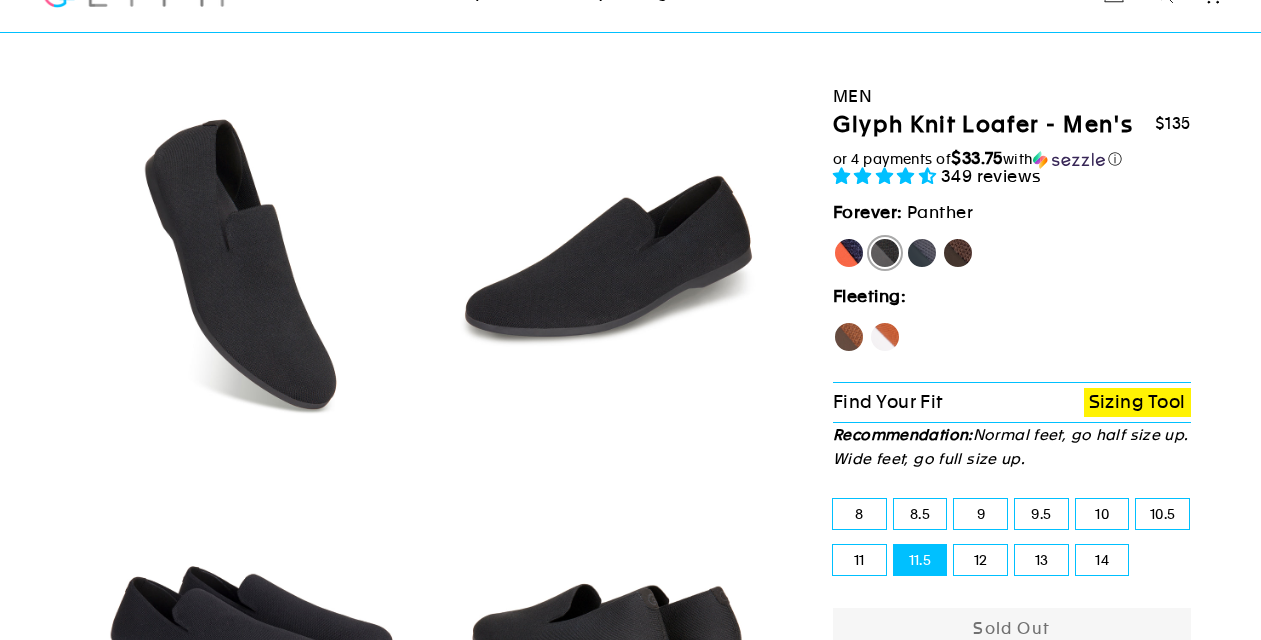 click on "[PERSON_NAME]" at bounding box center (849, 253) 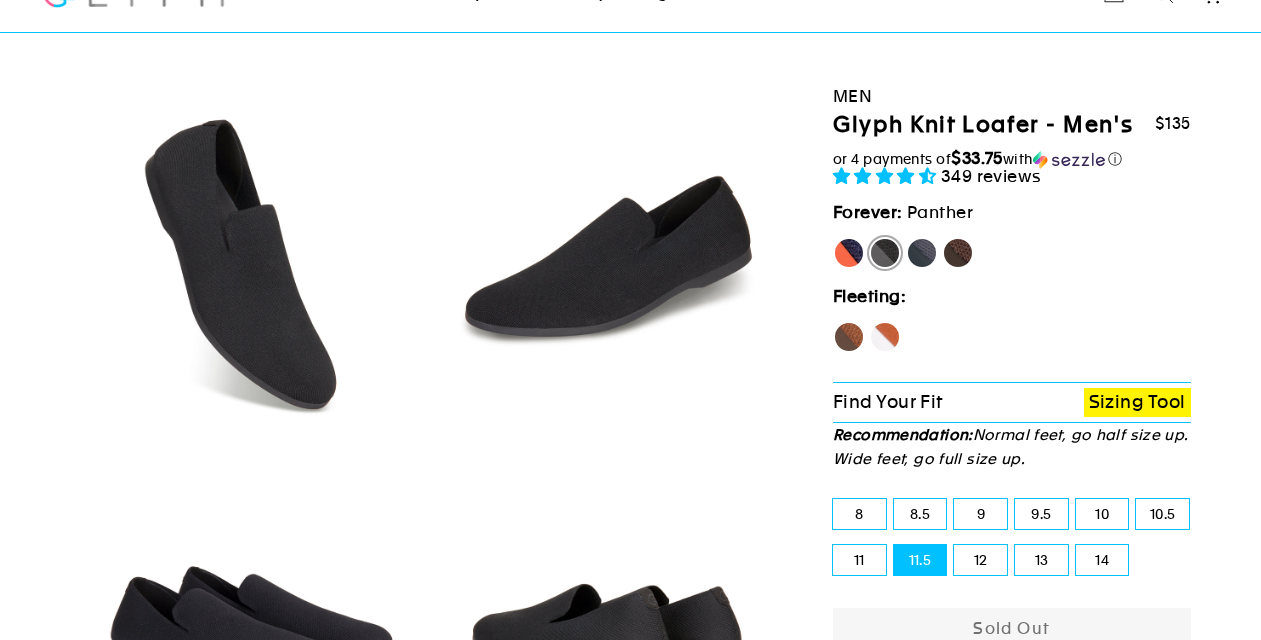 click on "[PERSON_NAME]" at bounding box center [833, 237] 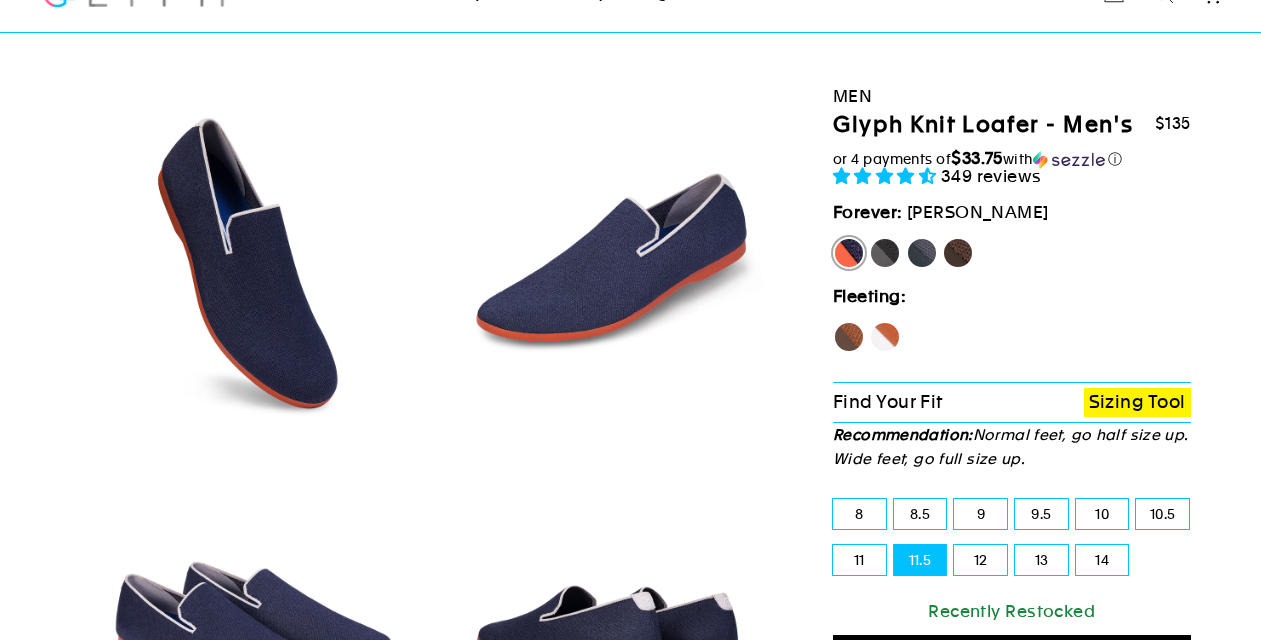 click on "Sizing Tool" at bounding box center [1137, 402] 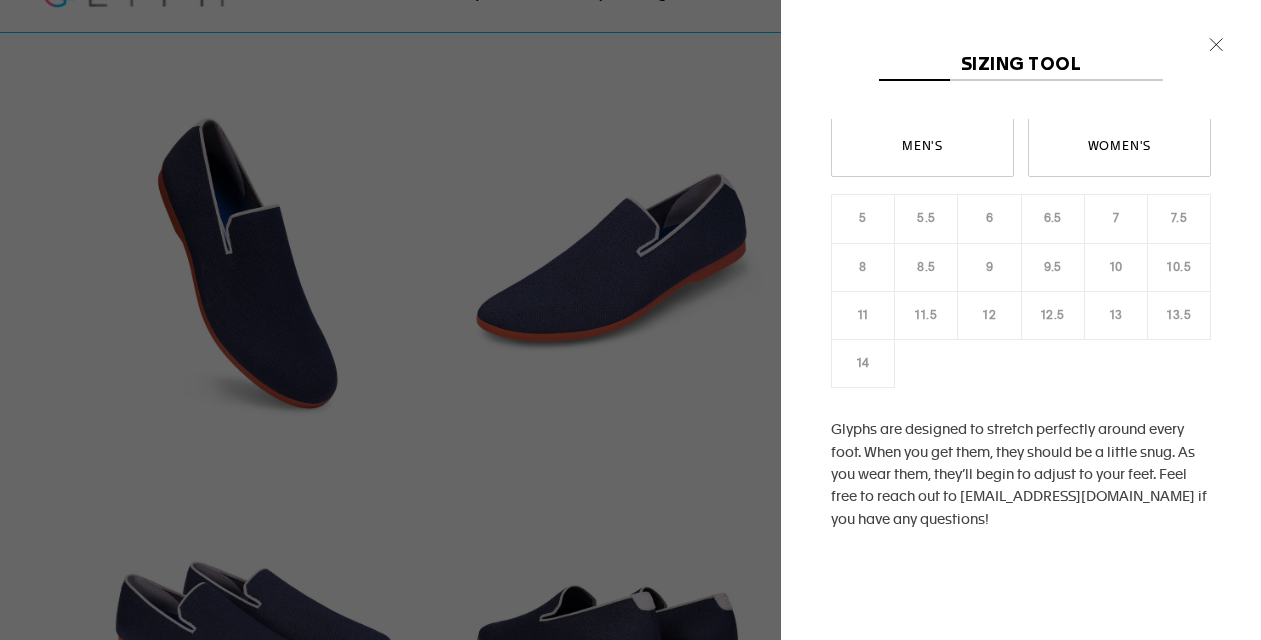 scroll, scrollTop: 0, scrollLeft: 0, axis: both 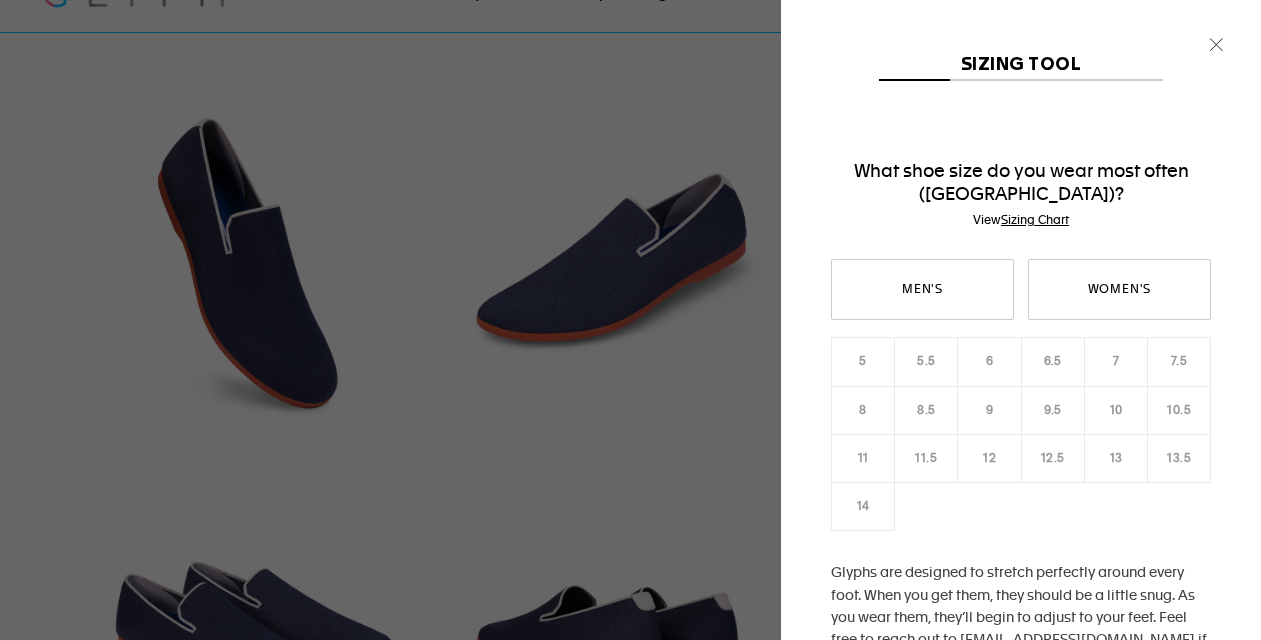 click on "Men's
Women's
5
5.5
6
6.5
7
7.5
8
8.5
9
9.5 10 10.5 11 12" at bounding box center [1021, 501] 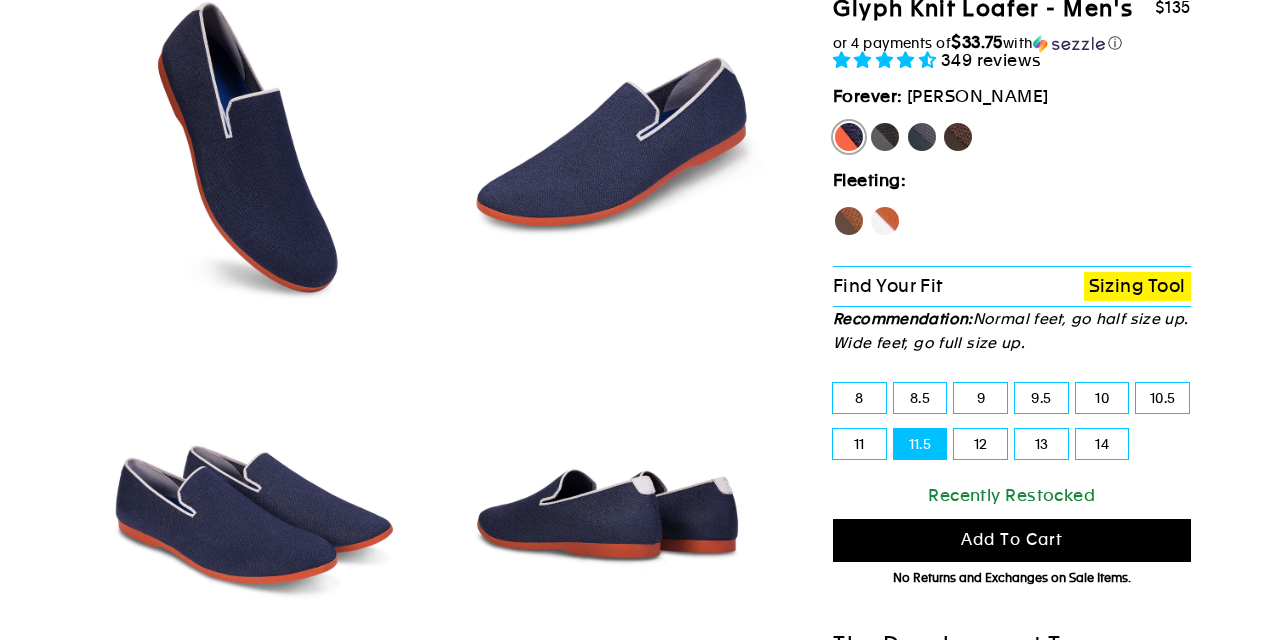 scroll, scrollTop: 212, scrollLeft: 0, axis: vertical 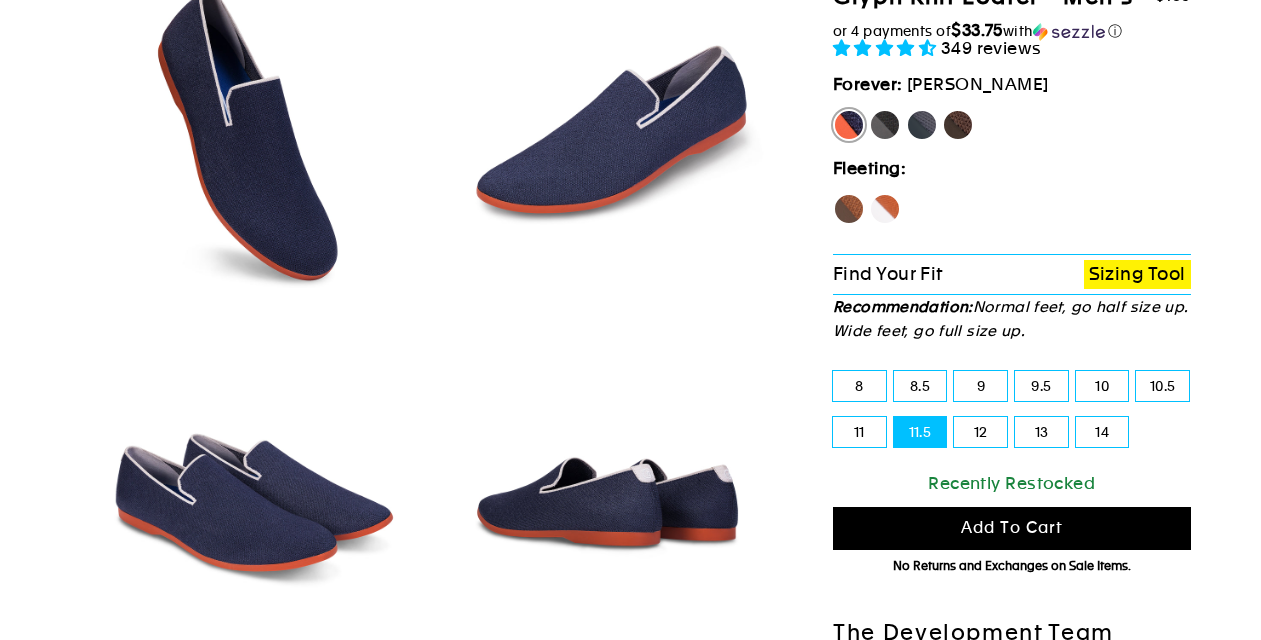 click on "Add to cart" at bounding box center (1012, 527) 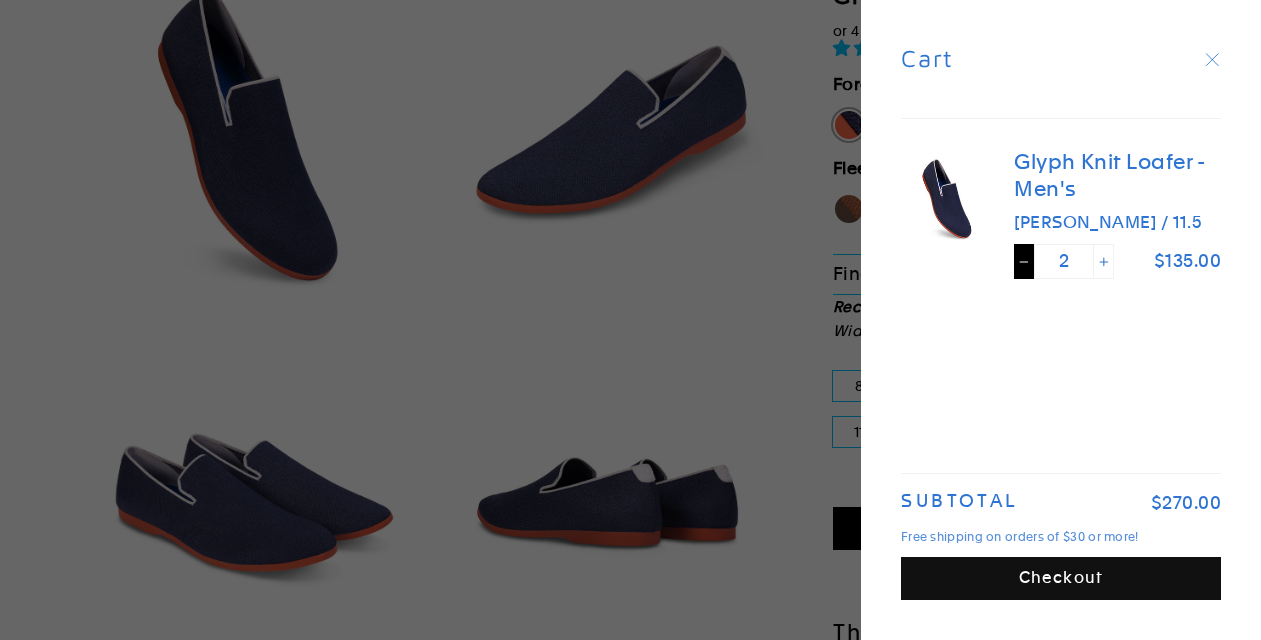 click 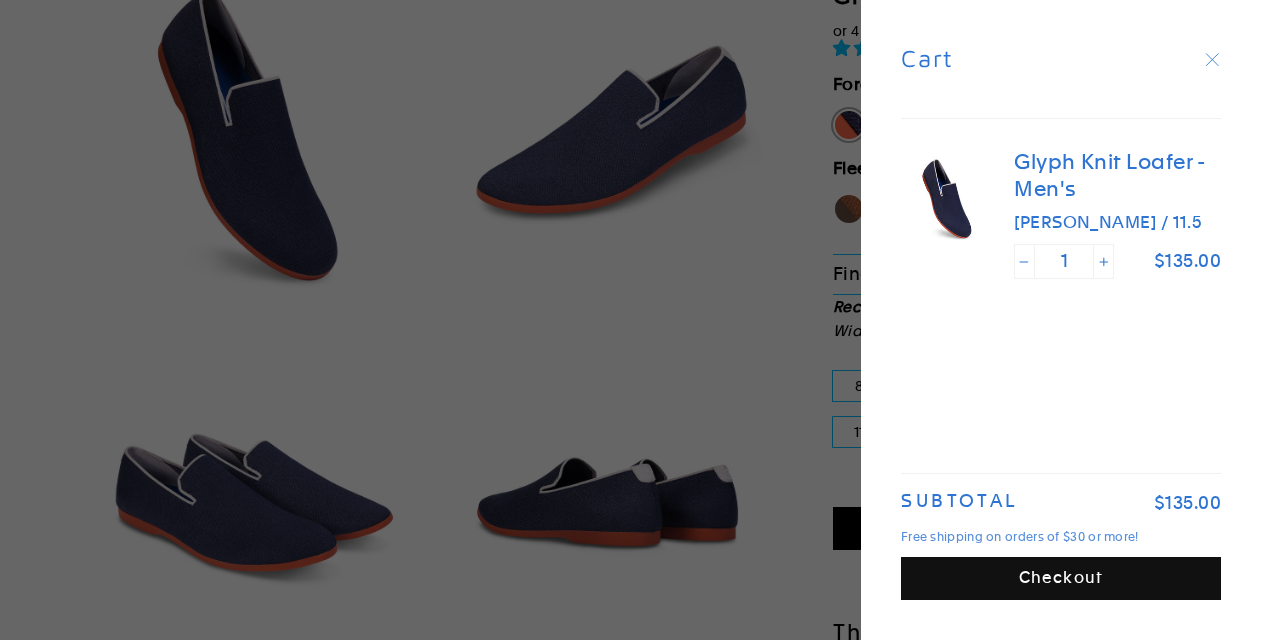 click on "Checkout" at bounding box center (1061, 578) 